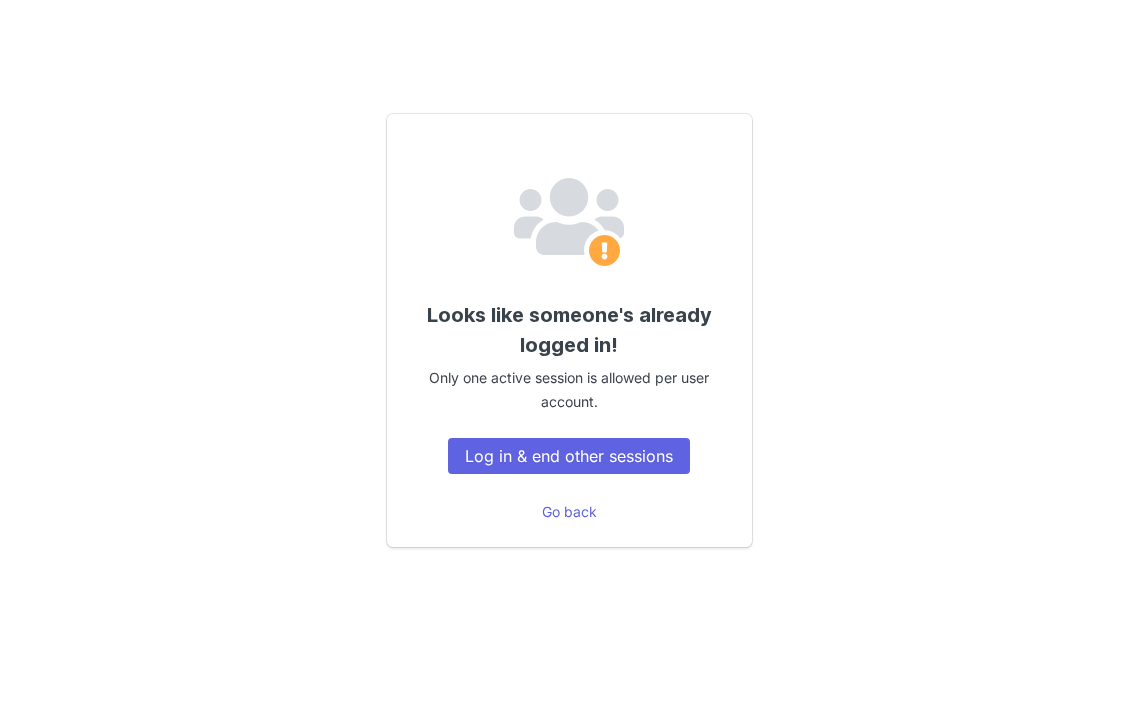 scroll, scrollTop: 0, scrollLeft: 0, axis: both 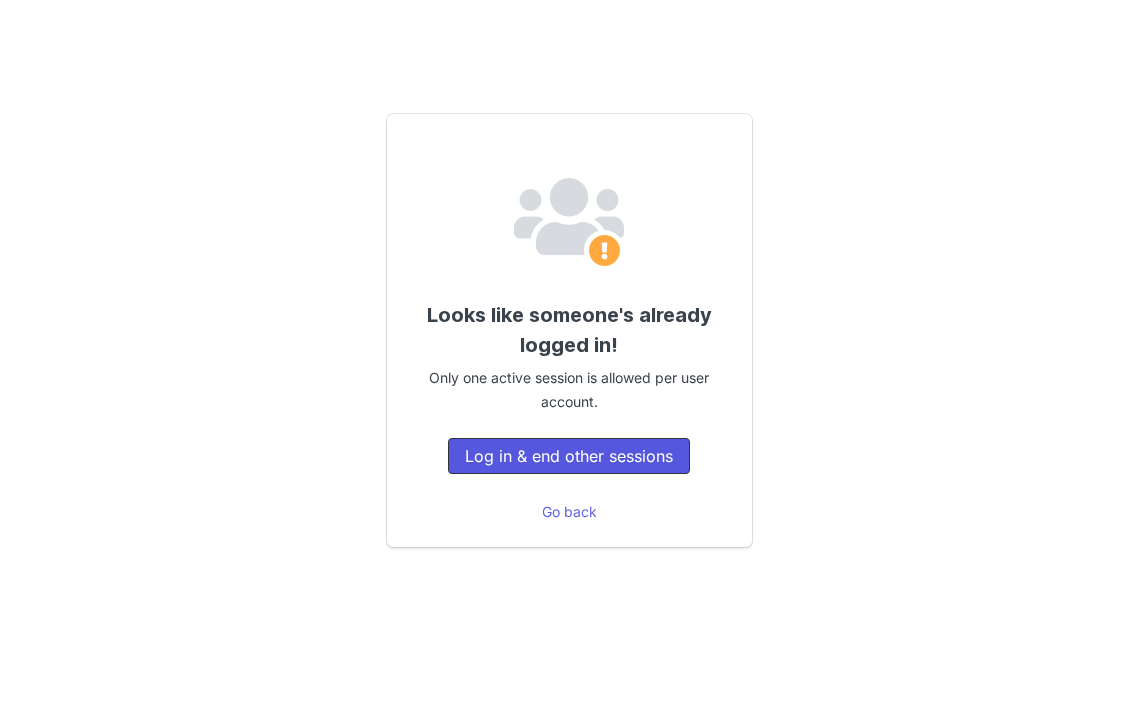 click on "Log in & end other sessions" at bounding box center [569, 456] 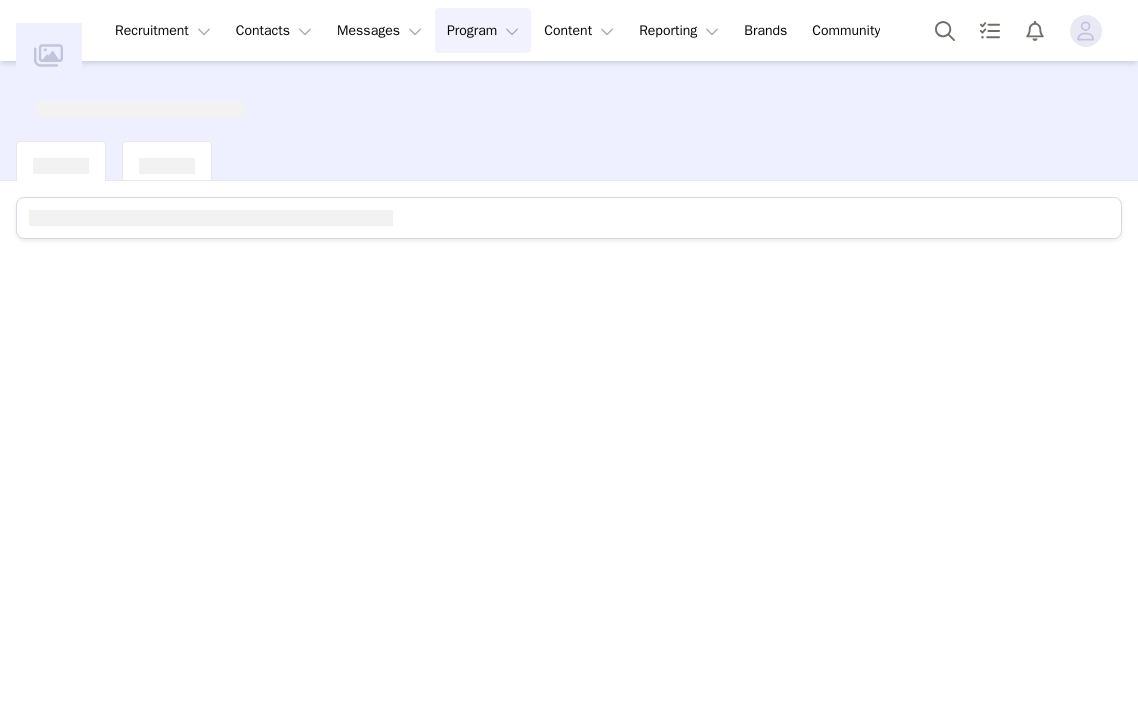 scroll, scrollTop: 0, scrollLeft: 0, axis: both 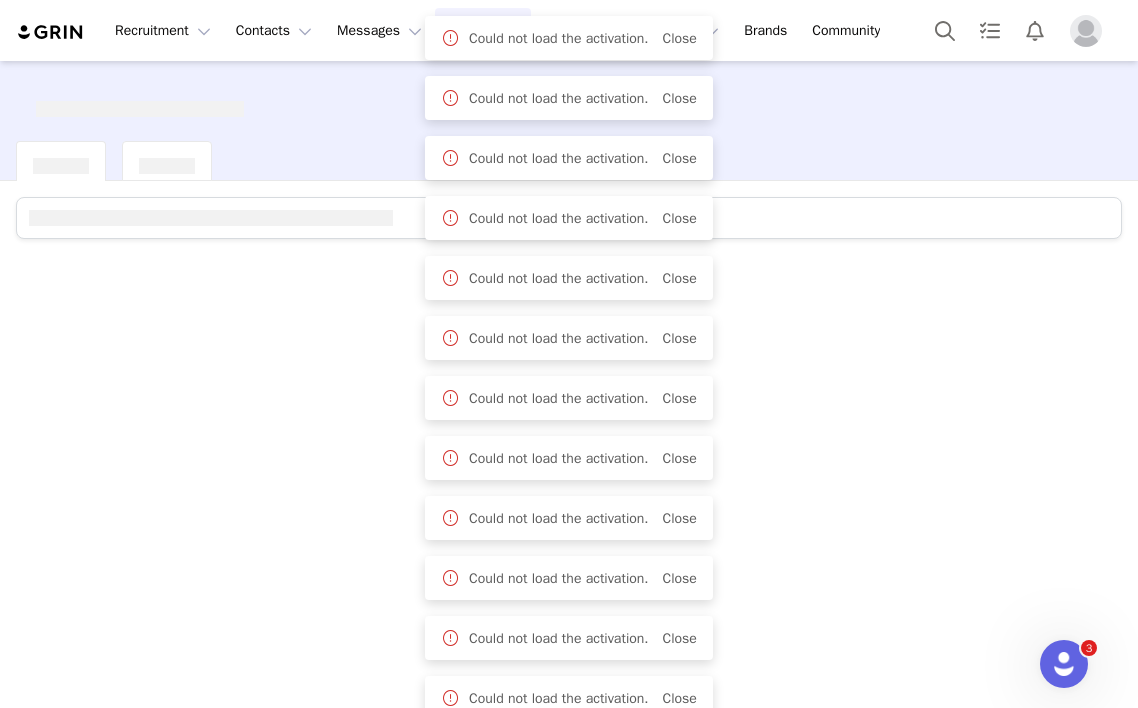 click on "Could not load the activation. Close" at bounding box center [569, 38] 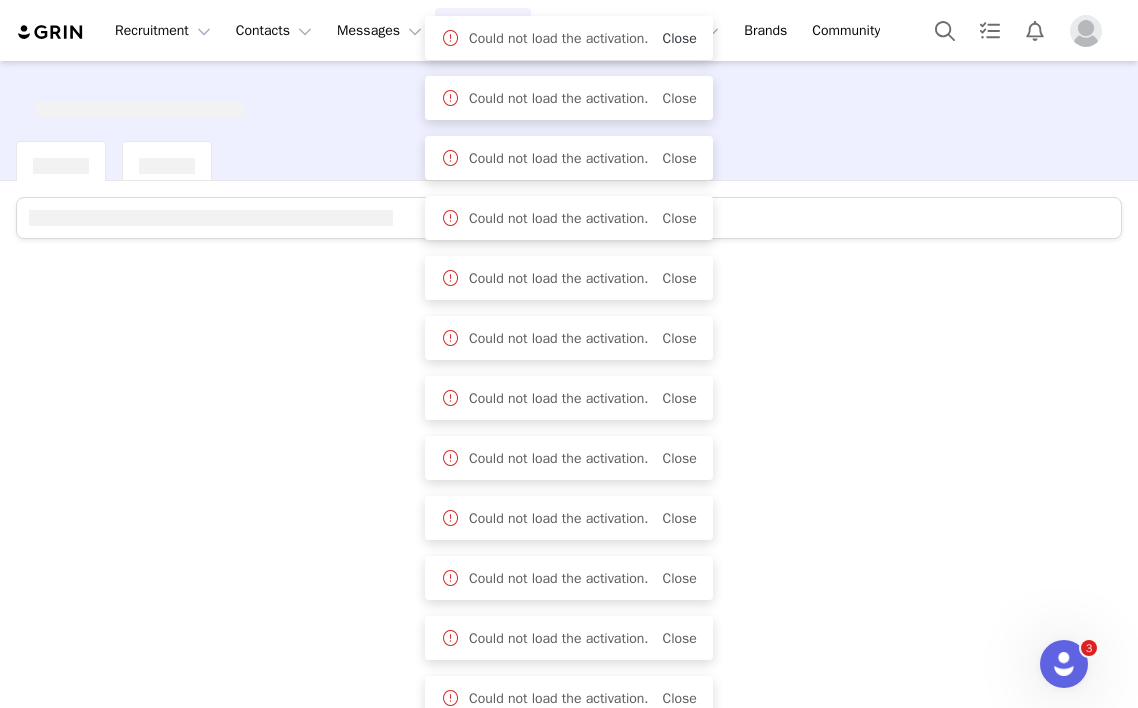 click on "Close" at bounding box center (680, 38) 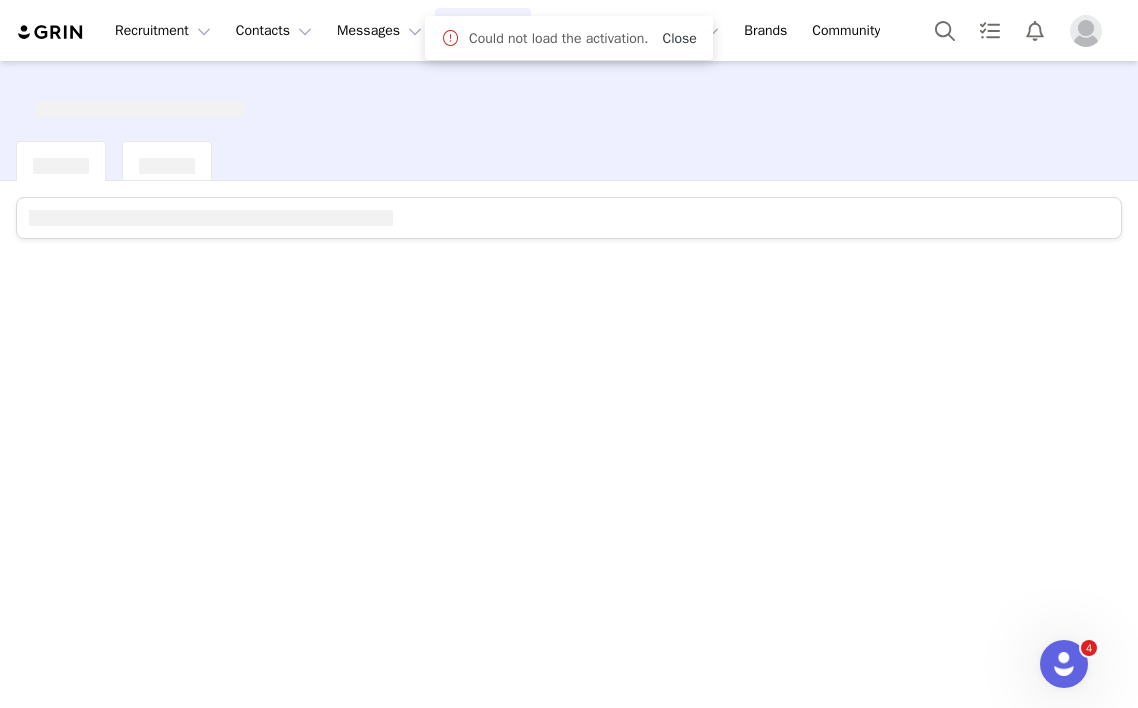 click on "Close" at bounding box center (680, 38) 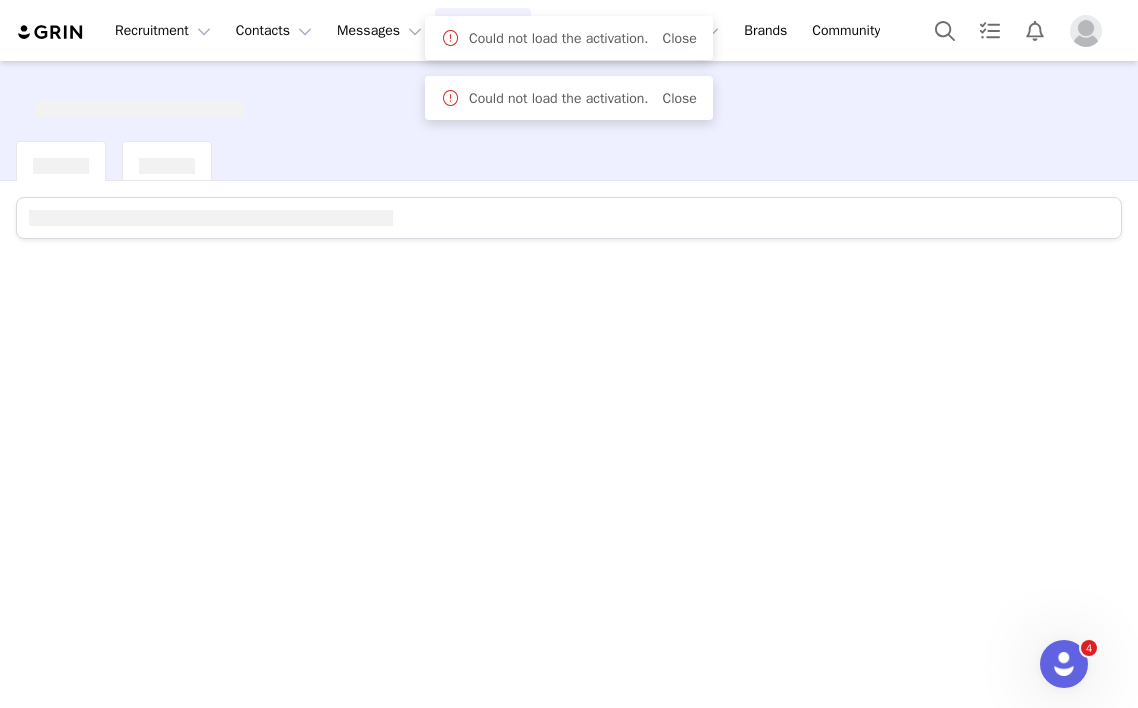 click on "Program Program" at bounding box center [483, 30] 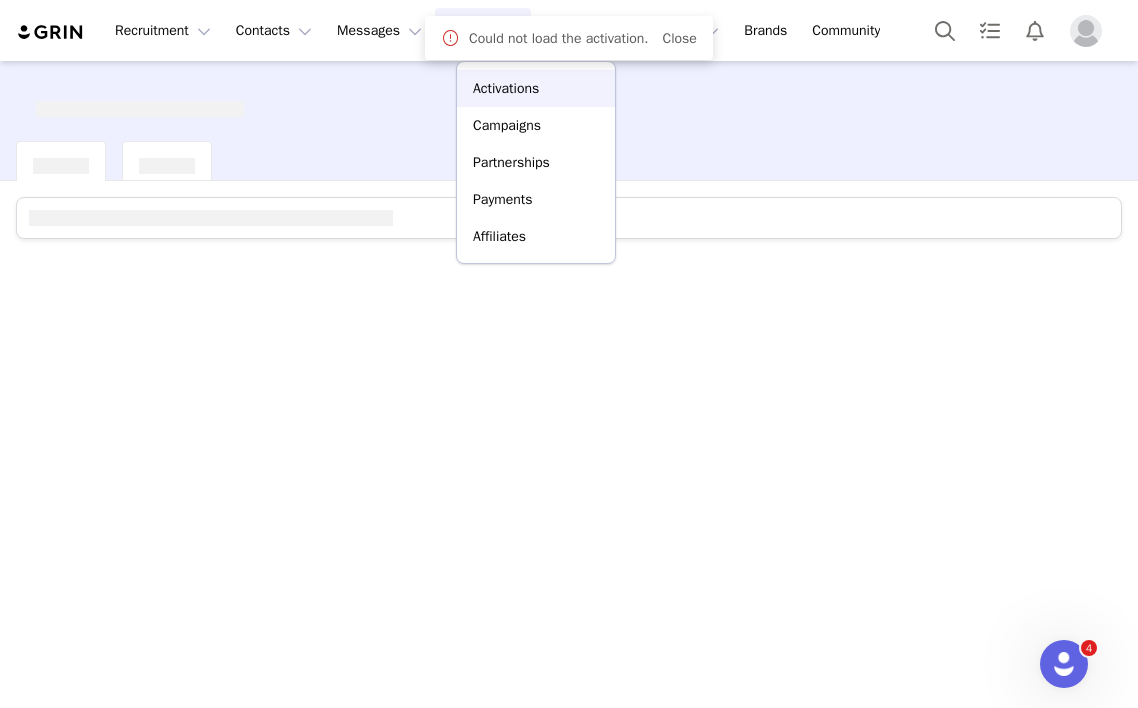 click on "Activations" at bounding box center [506, 88] 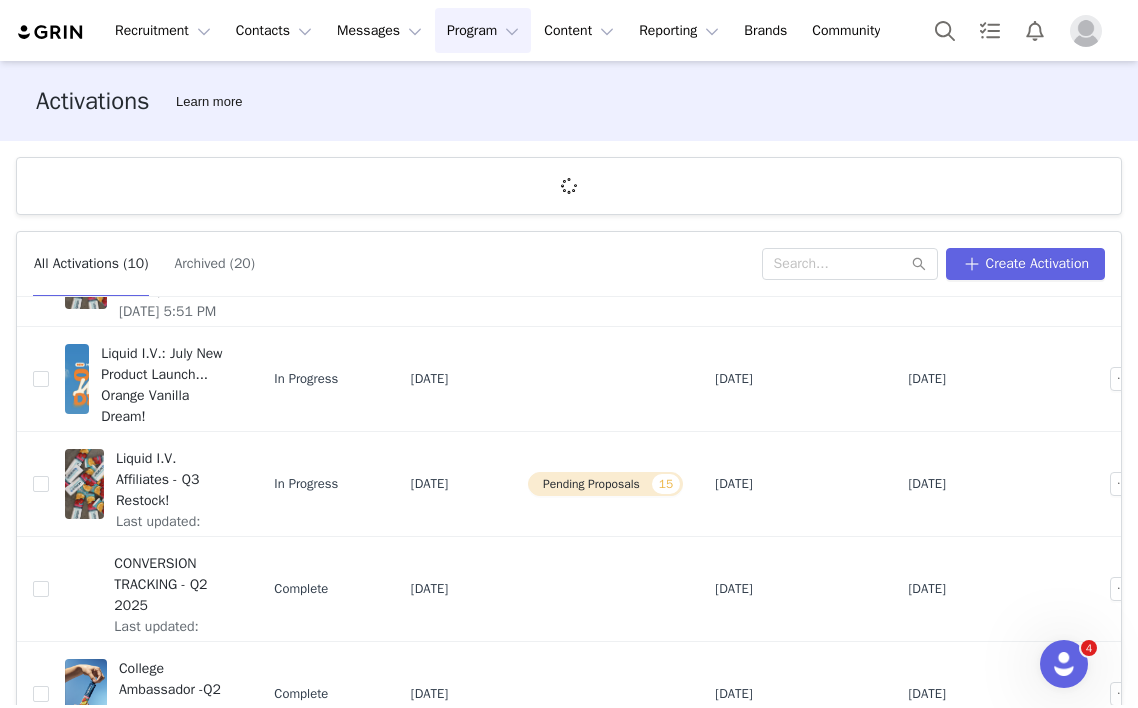 scroll, scrollTop: 253, scrollLeft: 0, axis: vertical 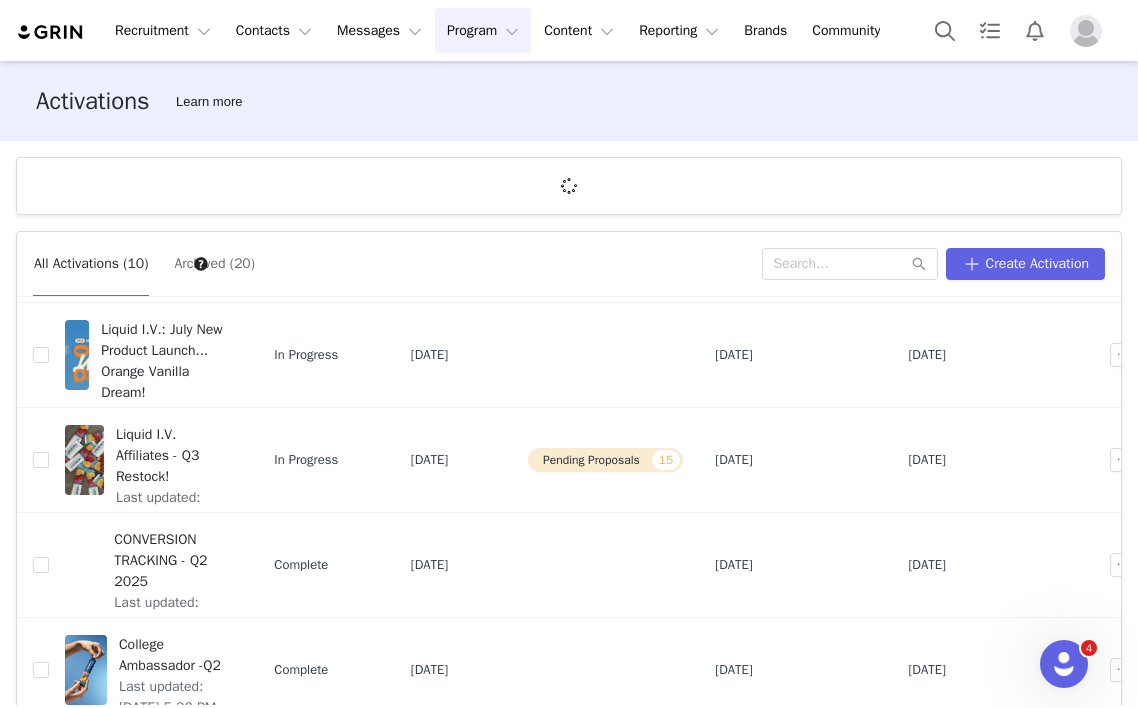 click at bounding box center (1086, 31) 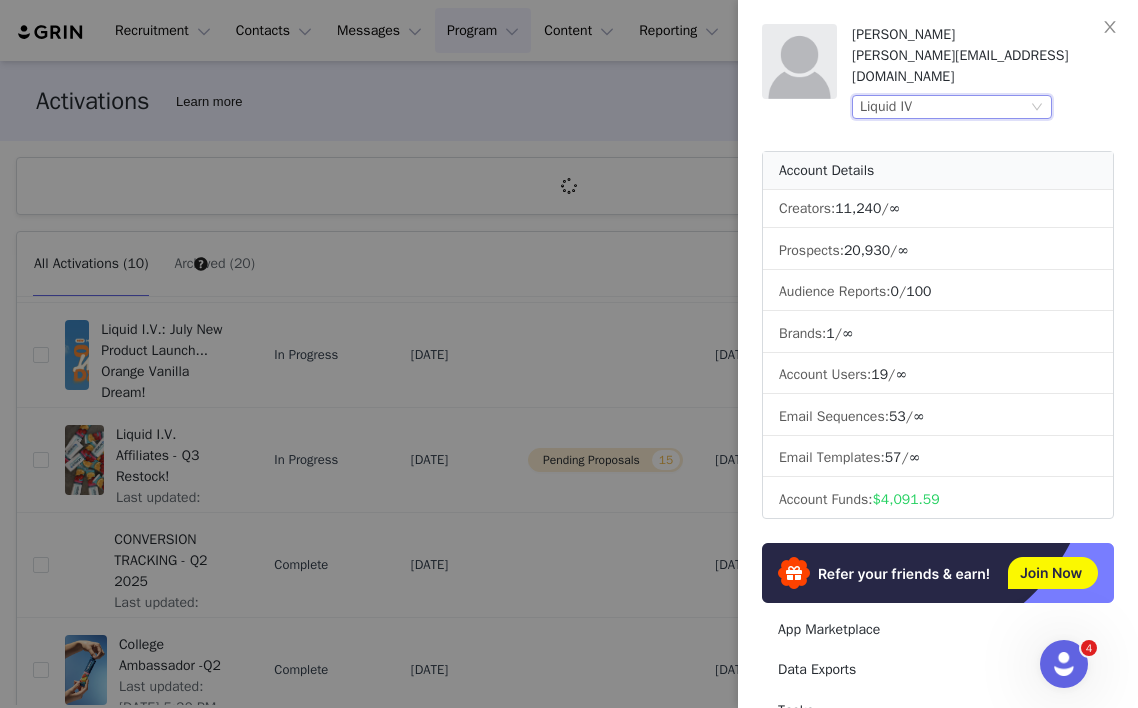 click on "Liquid IV" at bounding box center [943, 107] 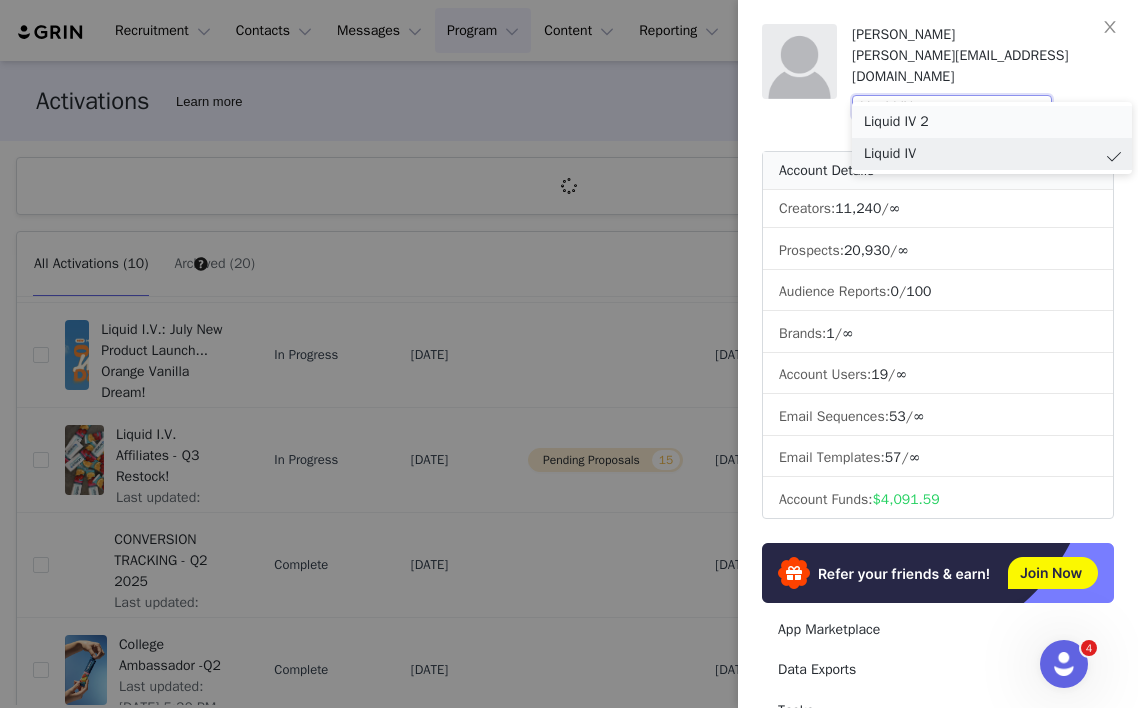 click on "Liquid IV 2" at bounding box center [992, 122] 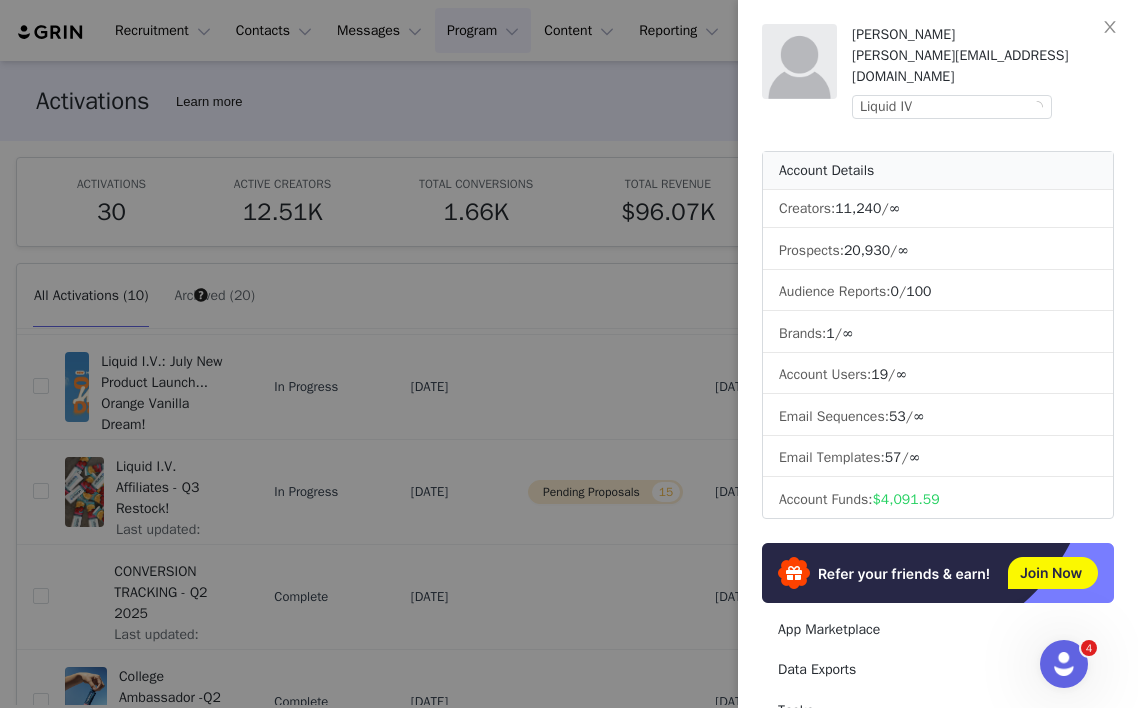 click at bounding box center [569, 354] 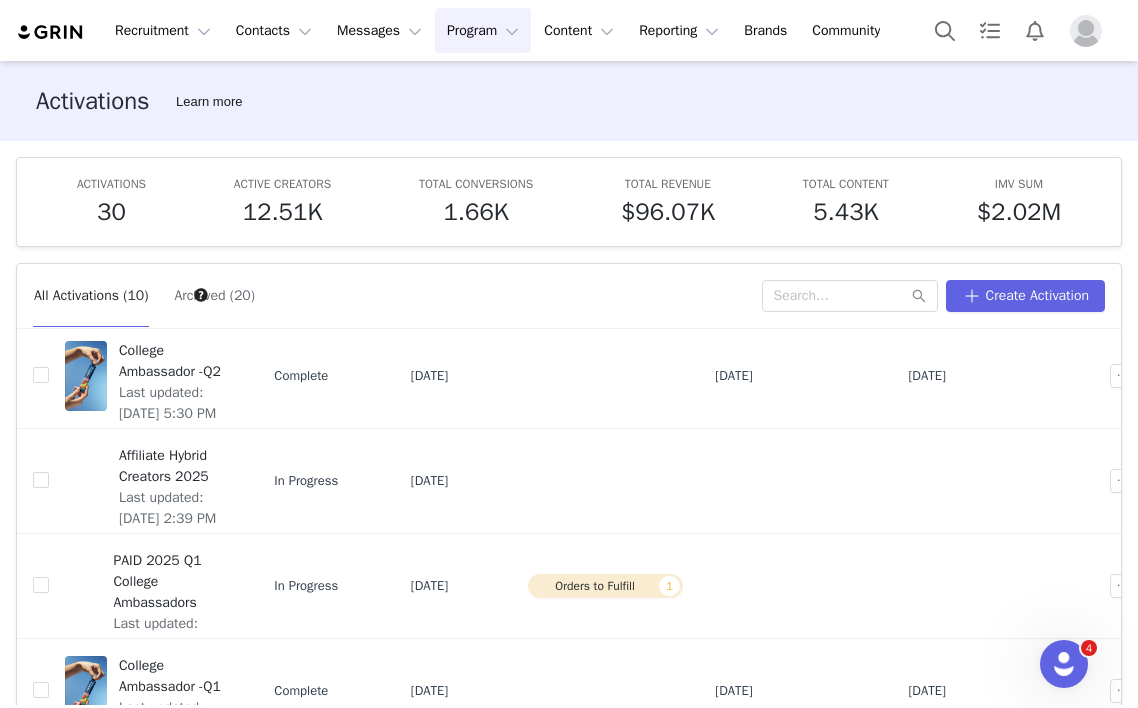 scroll, scrollTop: 706, scrollLeft: 0, axis: vertical 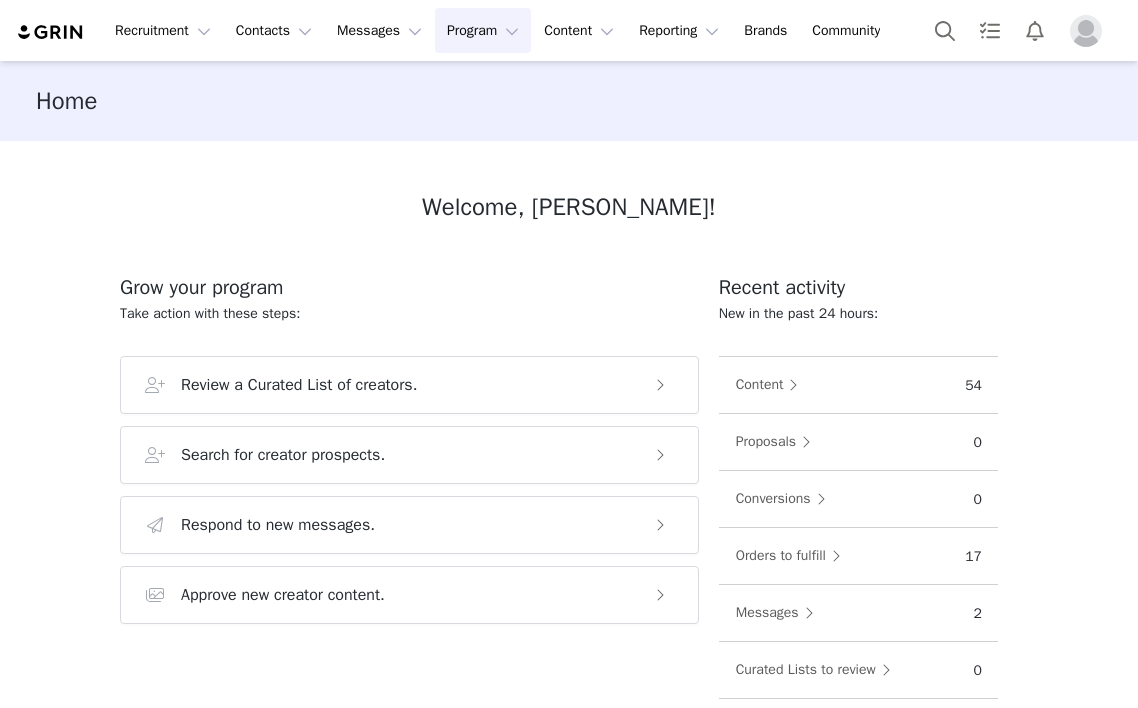 click on "Program Program" at bounding box center [483, 30] 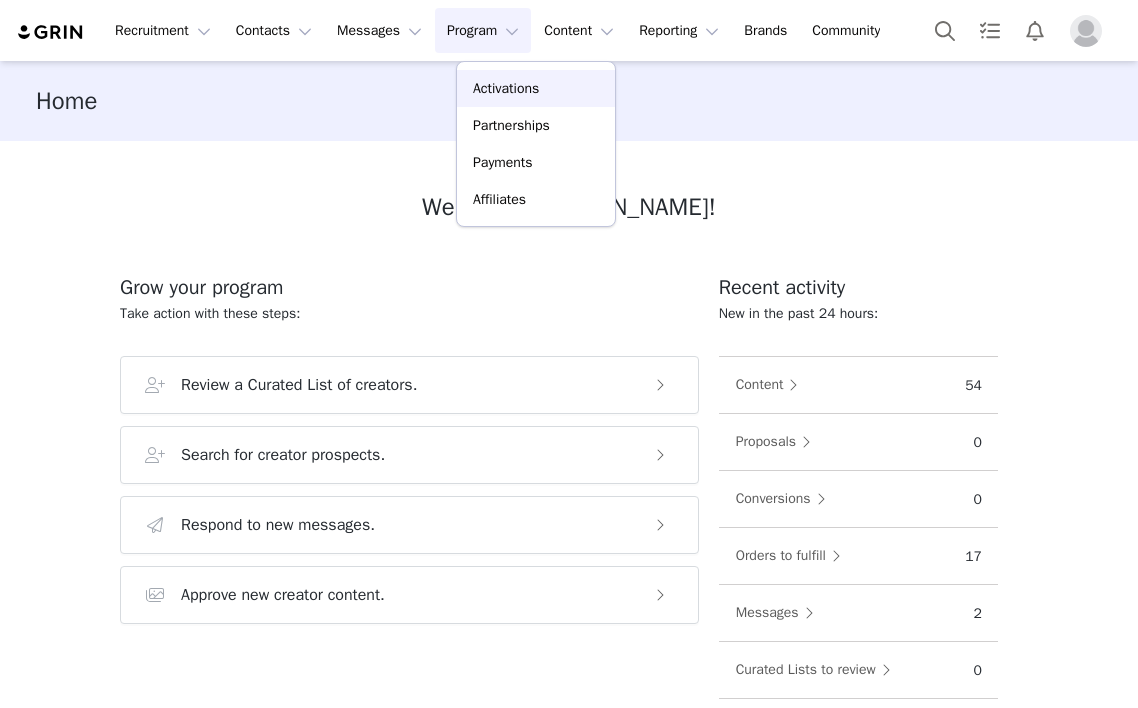 click on "Activations" at bounding box center [506, 88] 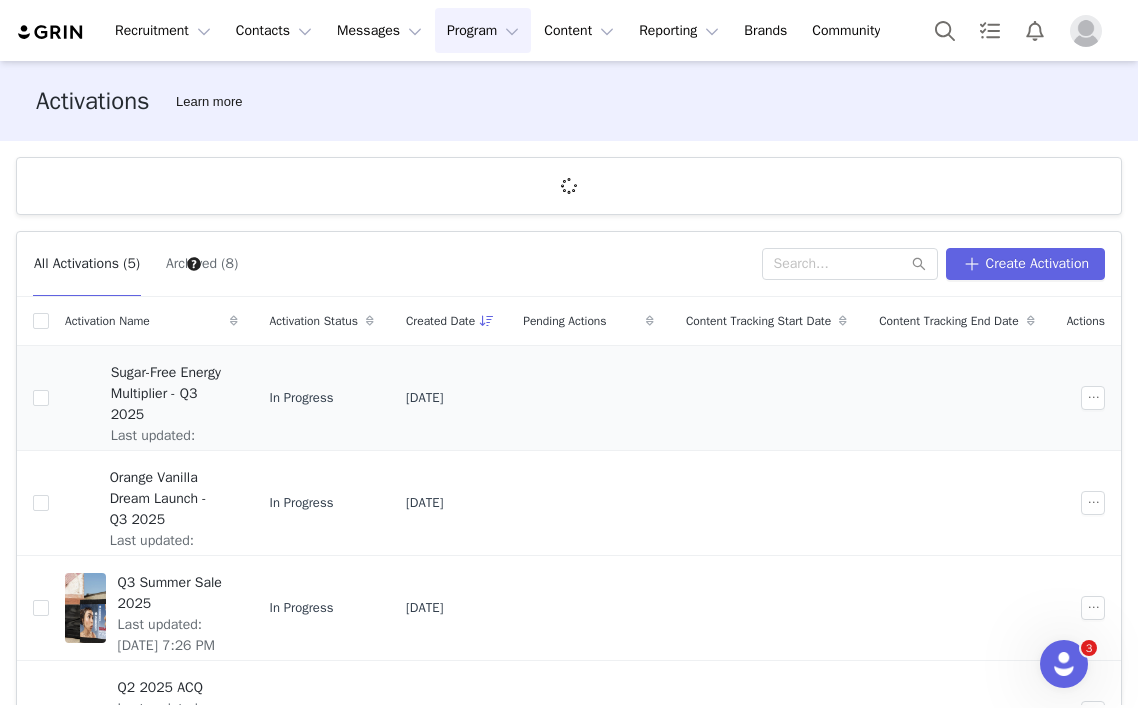 scroll, scrollTop: 0, scrollLeft: 0, axis: both 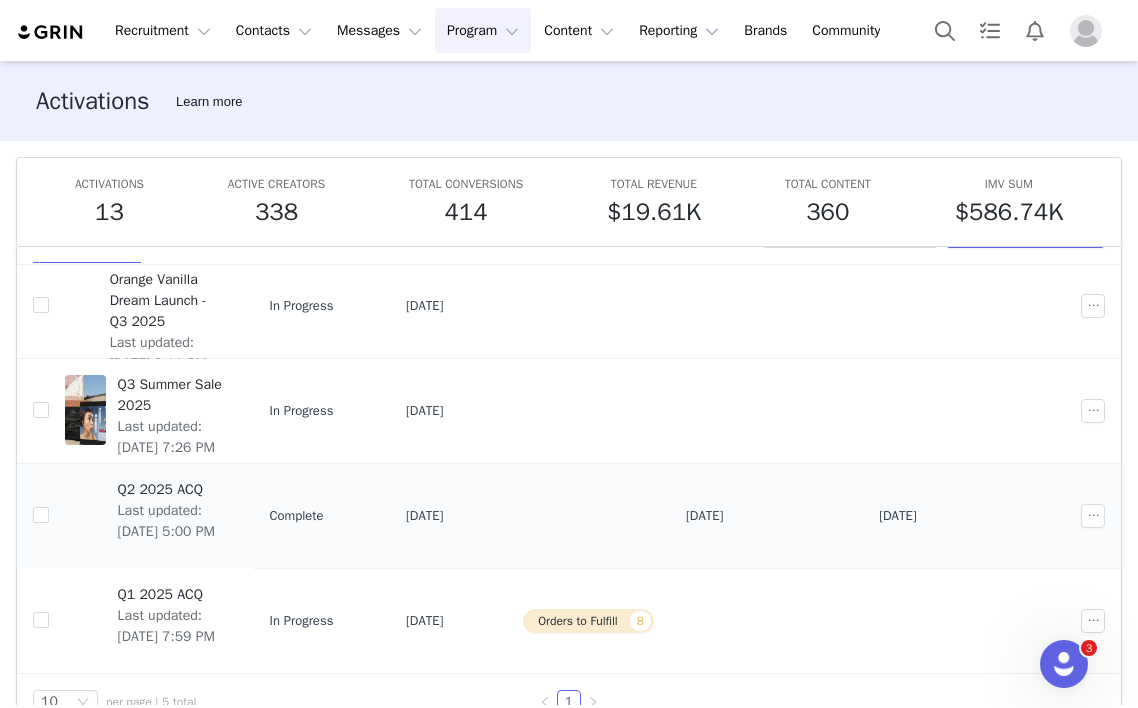 click on "Q2 2025 ACQ" at bounding box center (172, 490) 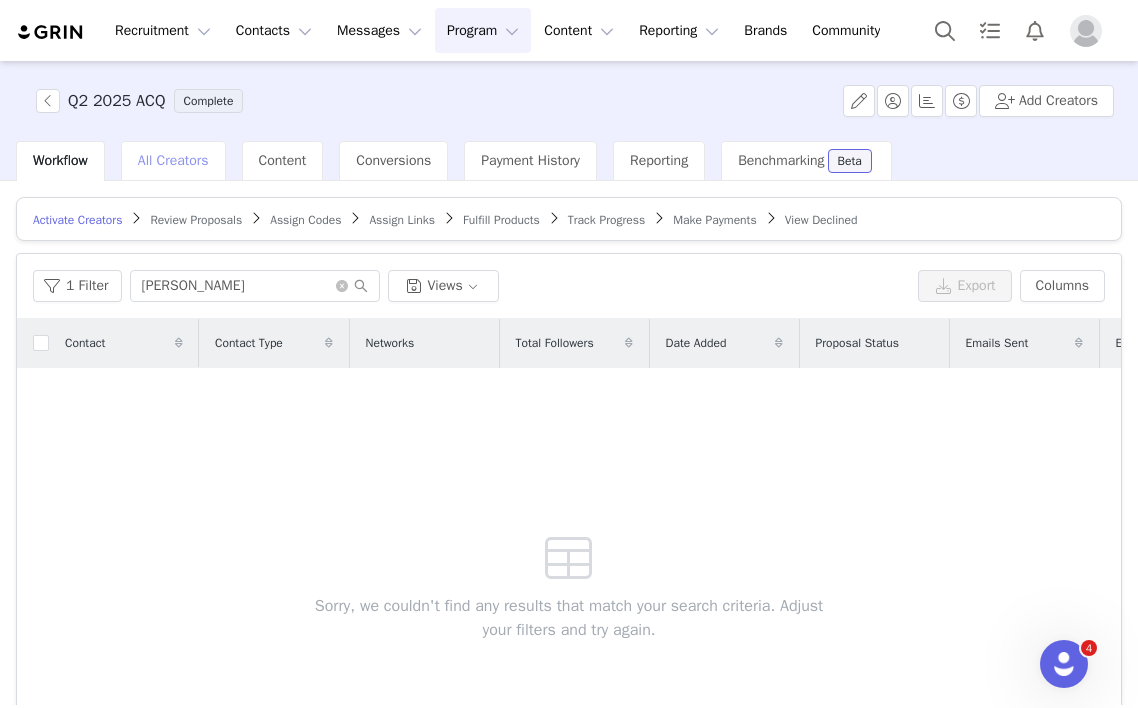 click on "All Creators" at bounding box center (173, 161) 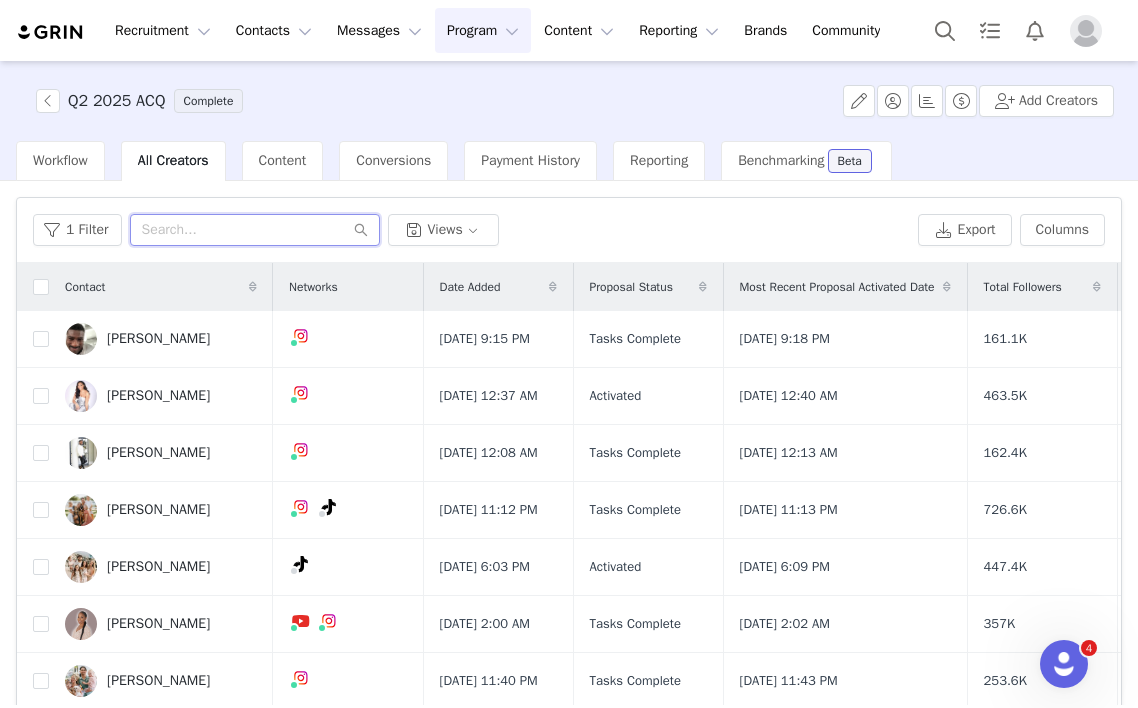 click at bounding box center [255, 230] 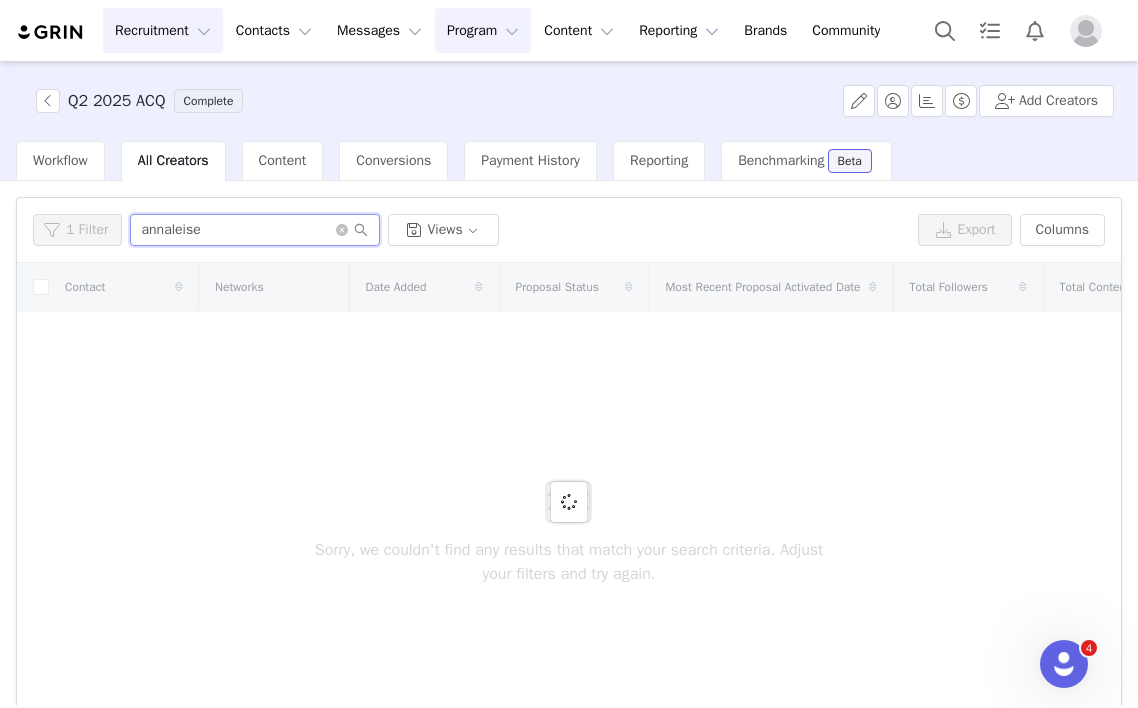 type on "annaleise" 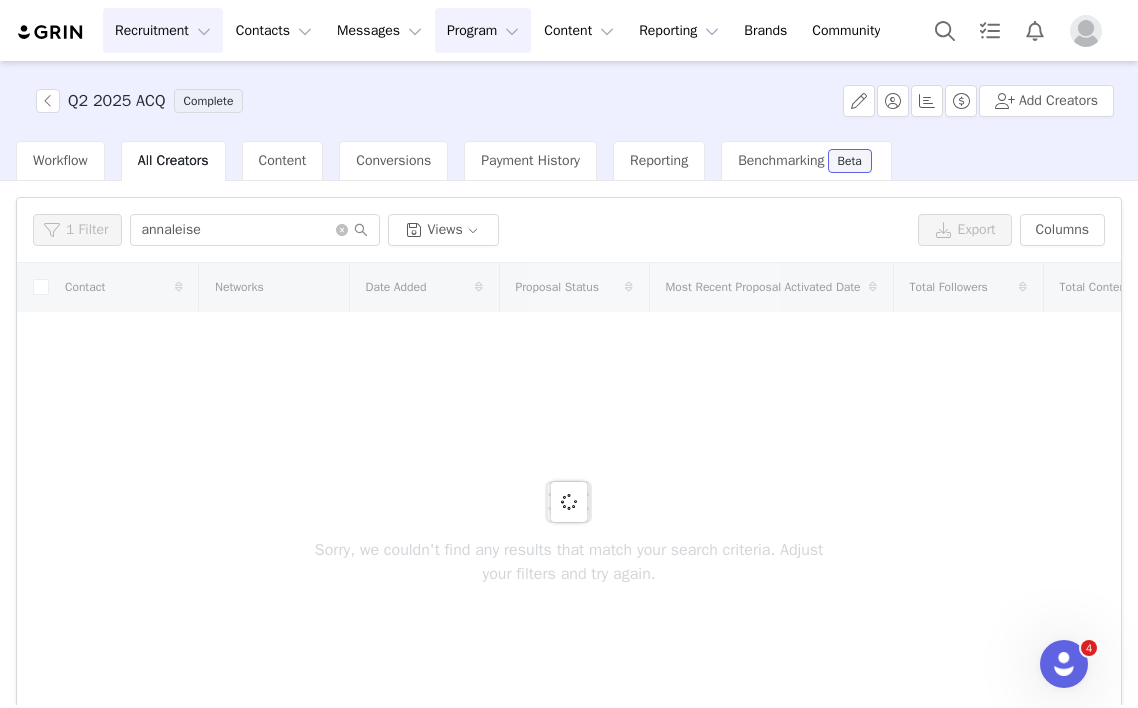 click on "Recruitment Recruitment" at bounding box center (163, 30) 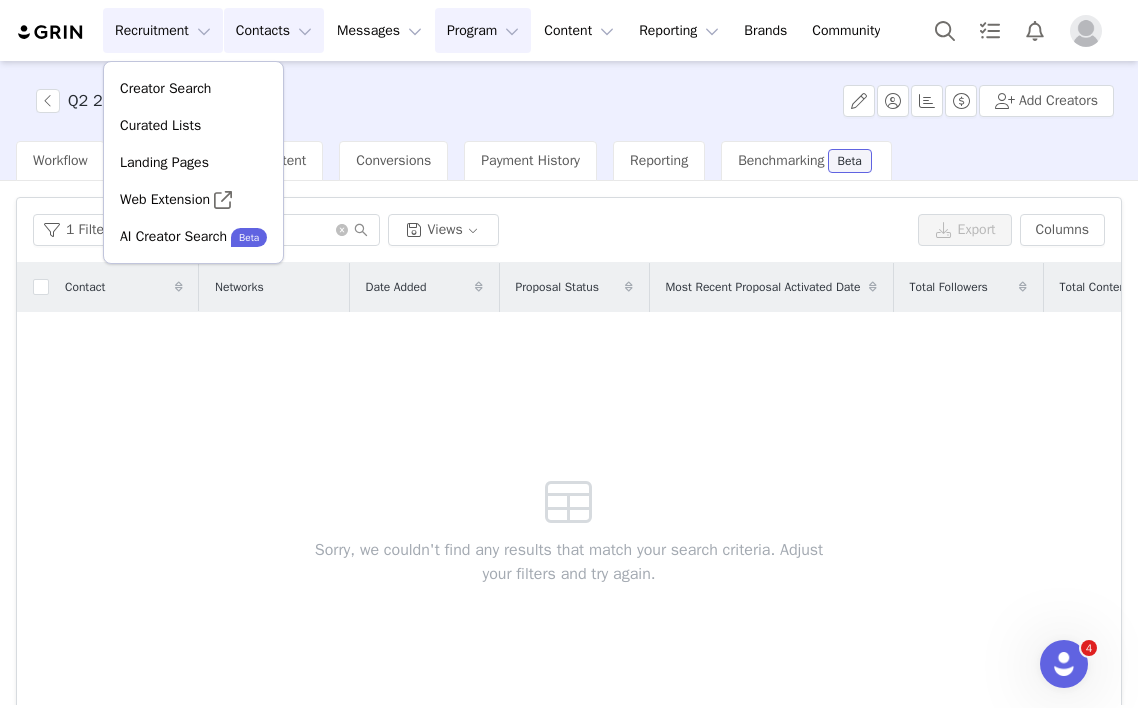 click on "Contacts Contacts" at bounding box center [274, 30] 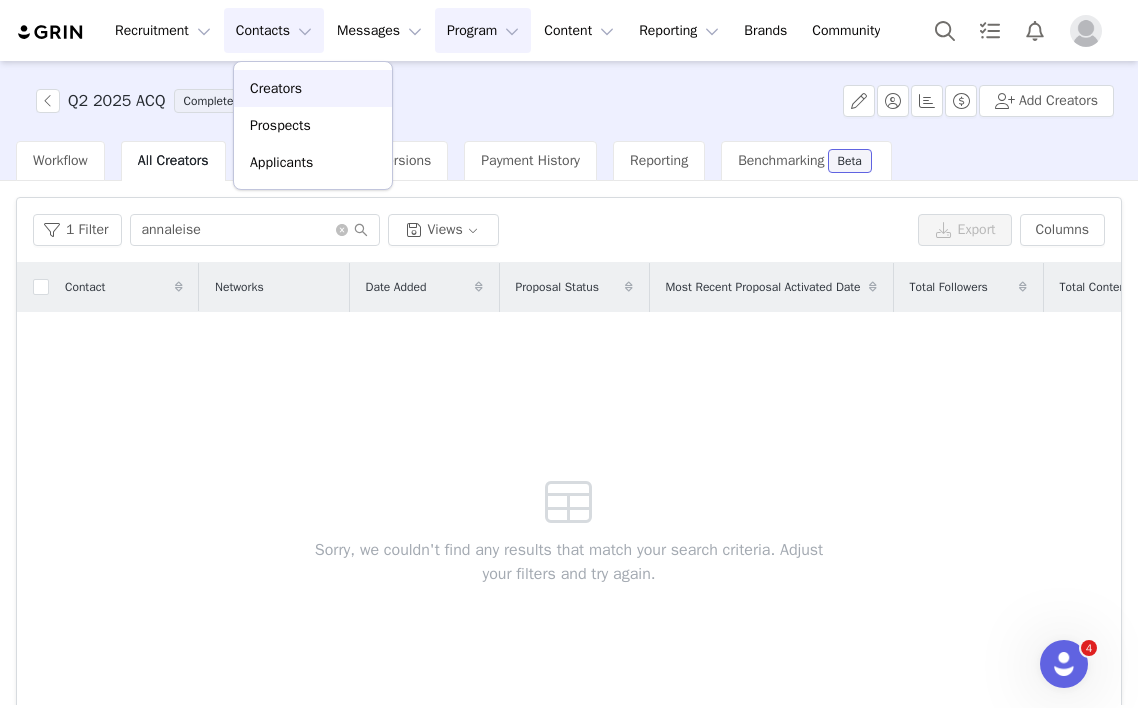 click on "Creators" at bounding box center (276, 88) 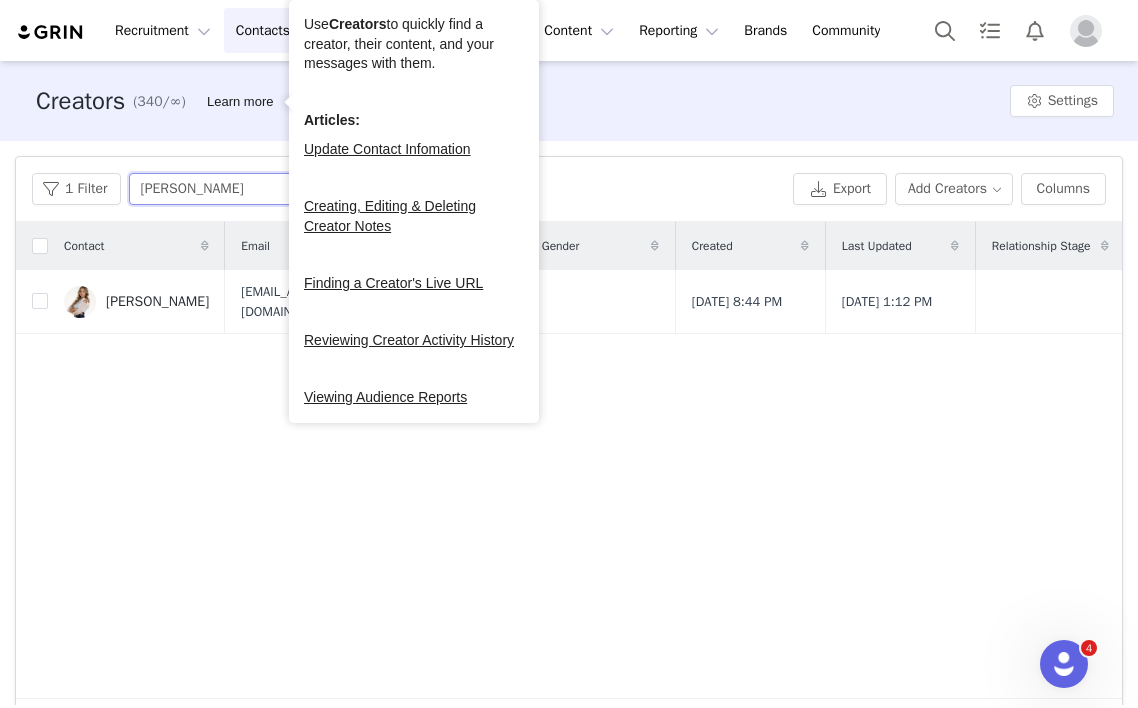 click on "[PERSON_NAME]" at bounding box center (254, 189) 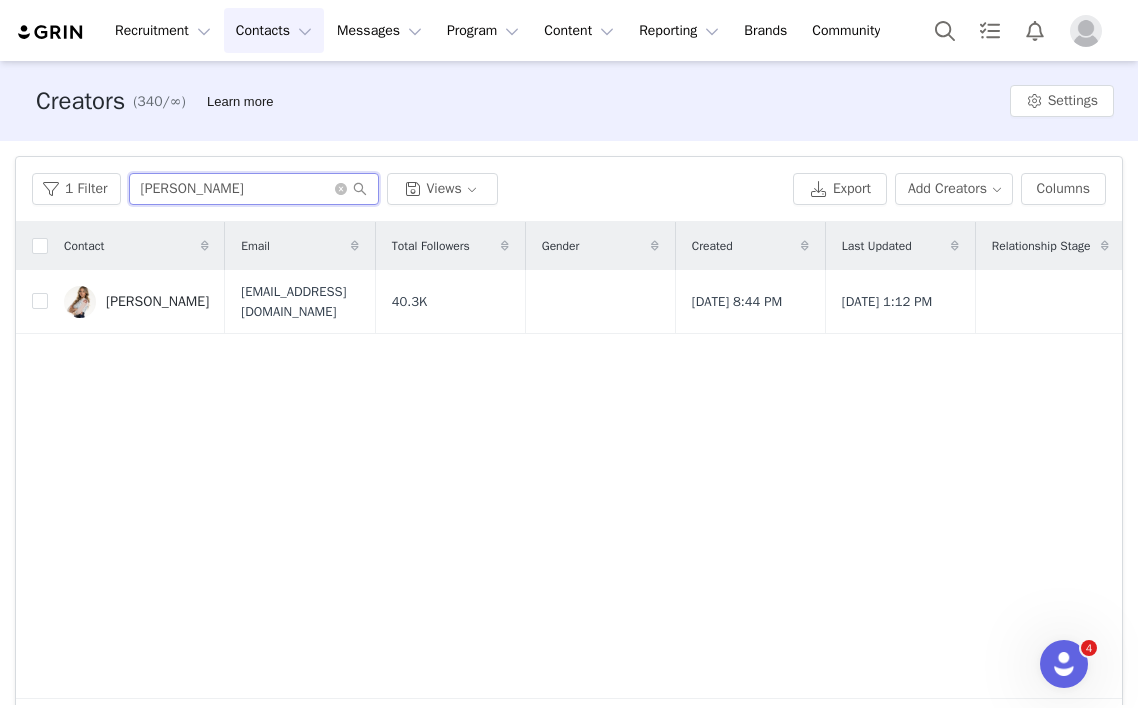 click on "[PERSON_NAME]" at bounding box center (254, 189) 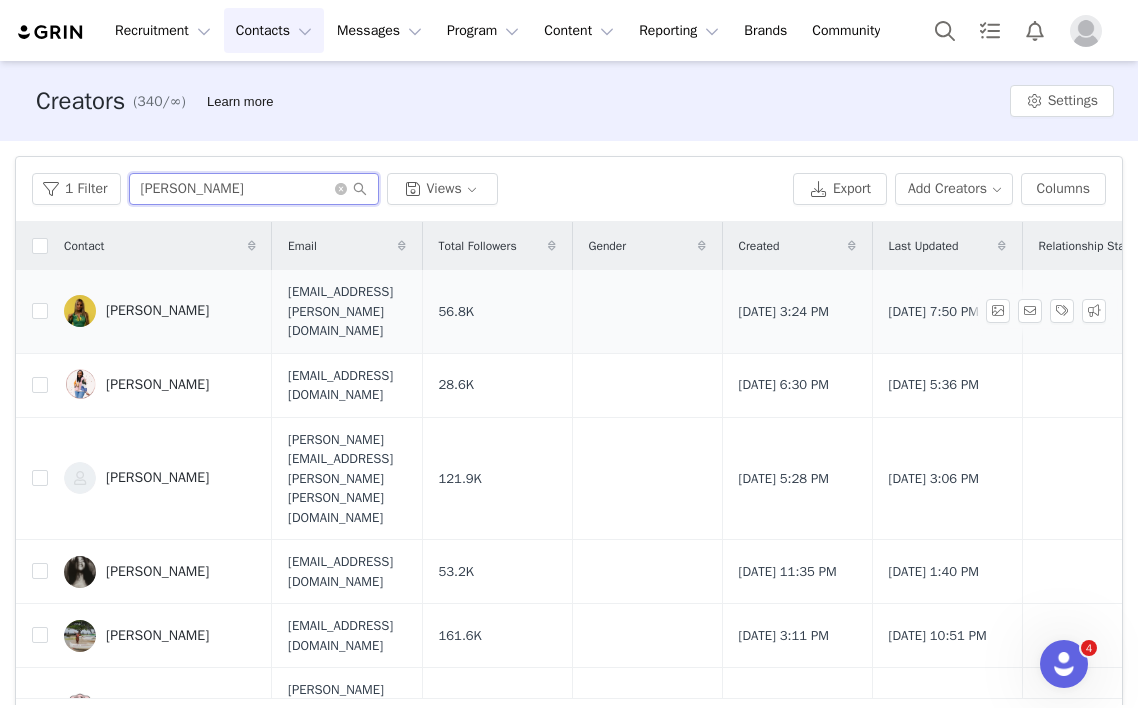 type on "[PERSON_NAME]" 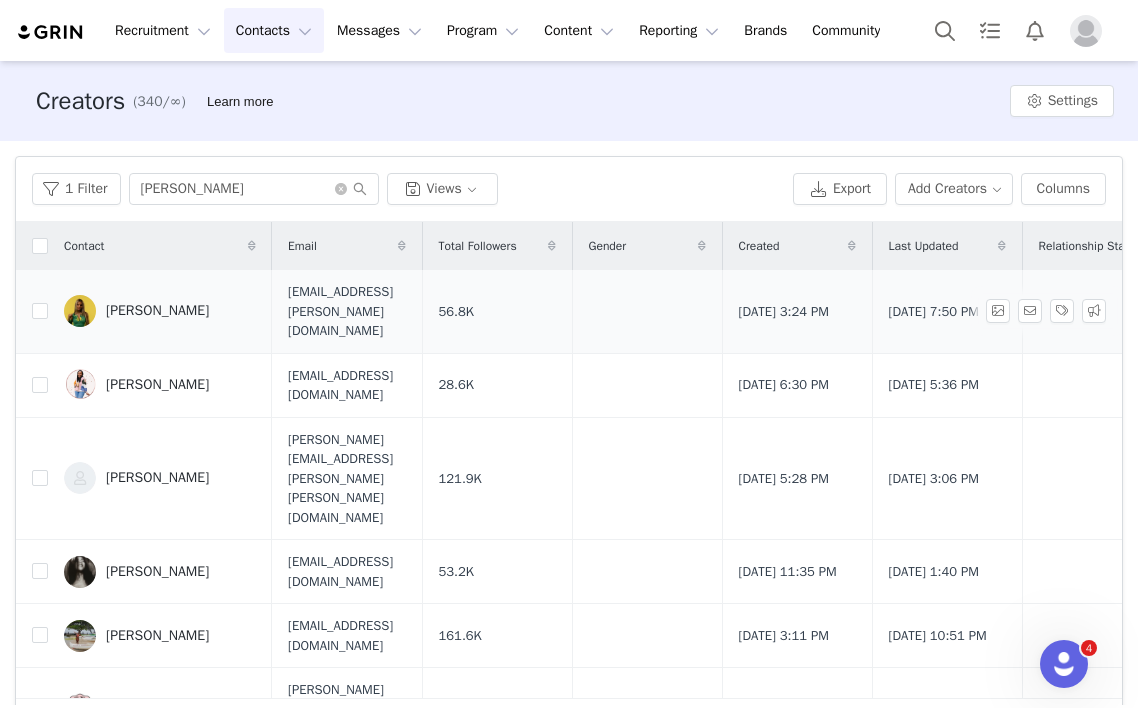 click on "[PERSON_NAME]" at bounding box center [157, 311] 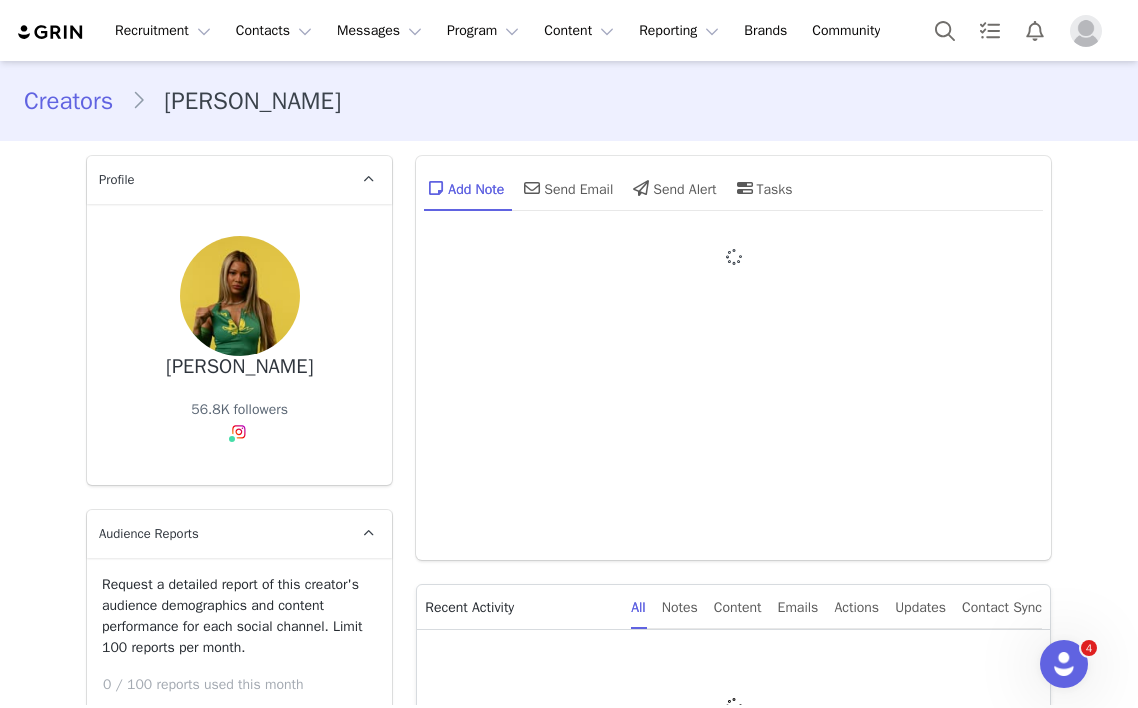 type on "+1 ([GEOGRAPHIC_DATA])" 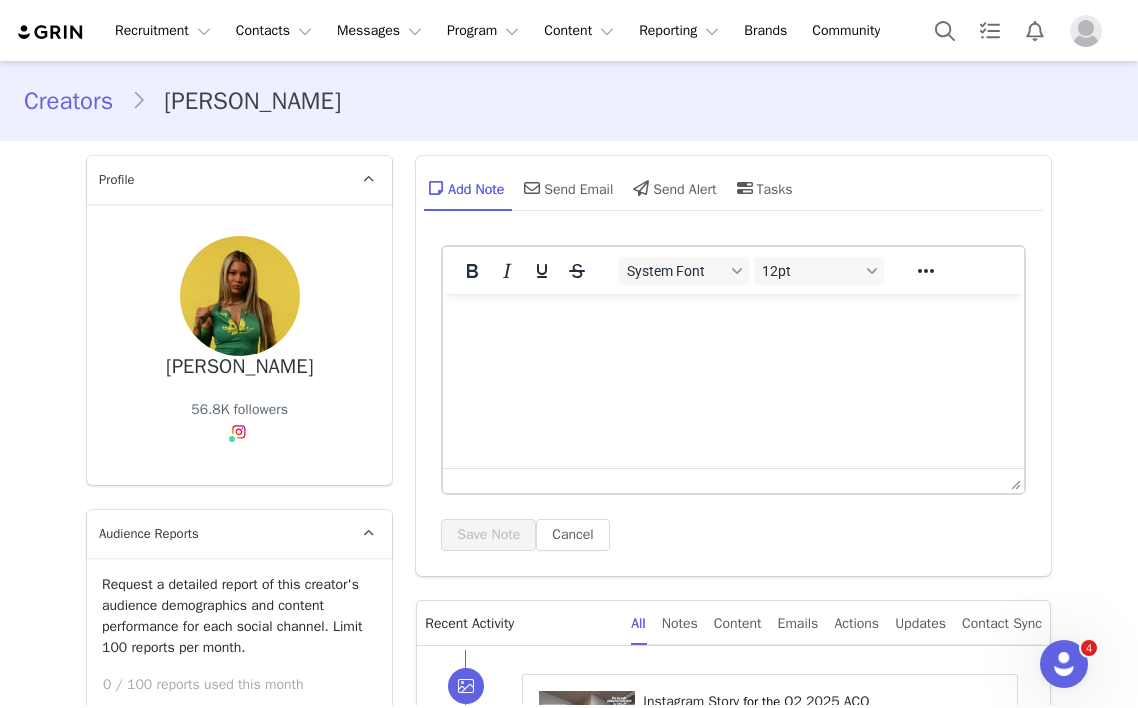 scroll, scrollTop: 0, scrollLeft: 0, axis: both 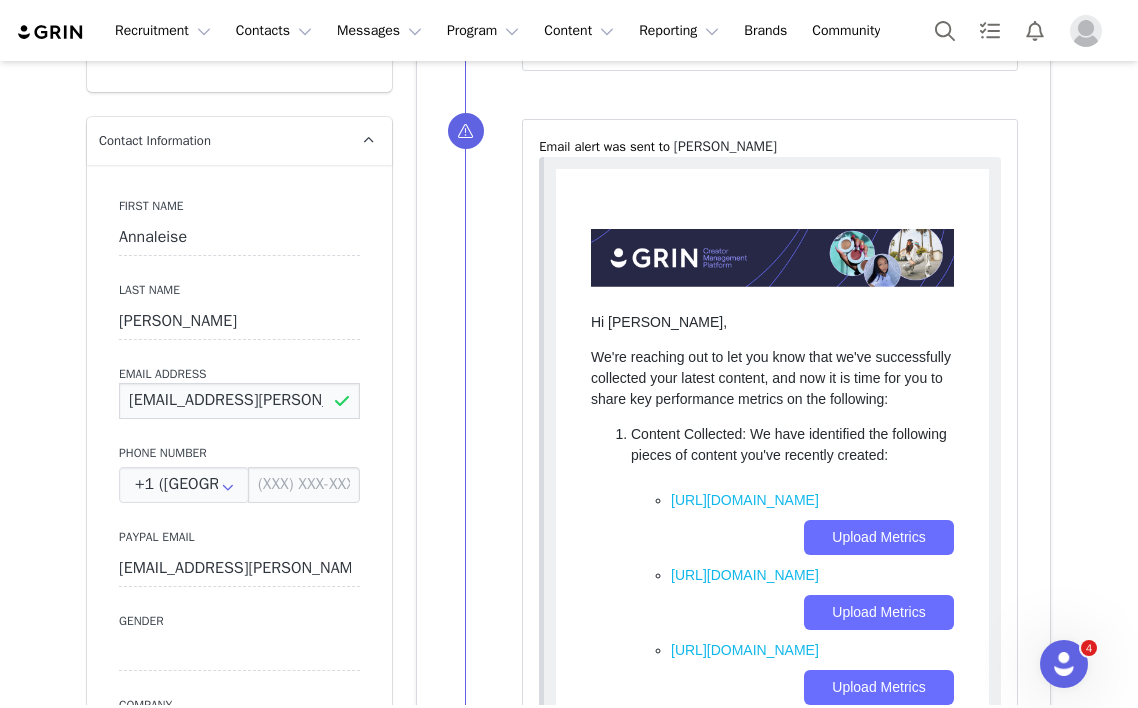 click on "[EMAIL_ADDRESS][PERSON_NAME][DOMAIN_NAME]" at bounding box center [239, 401] 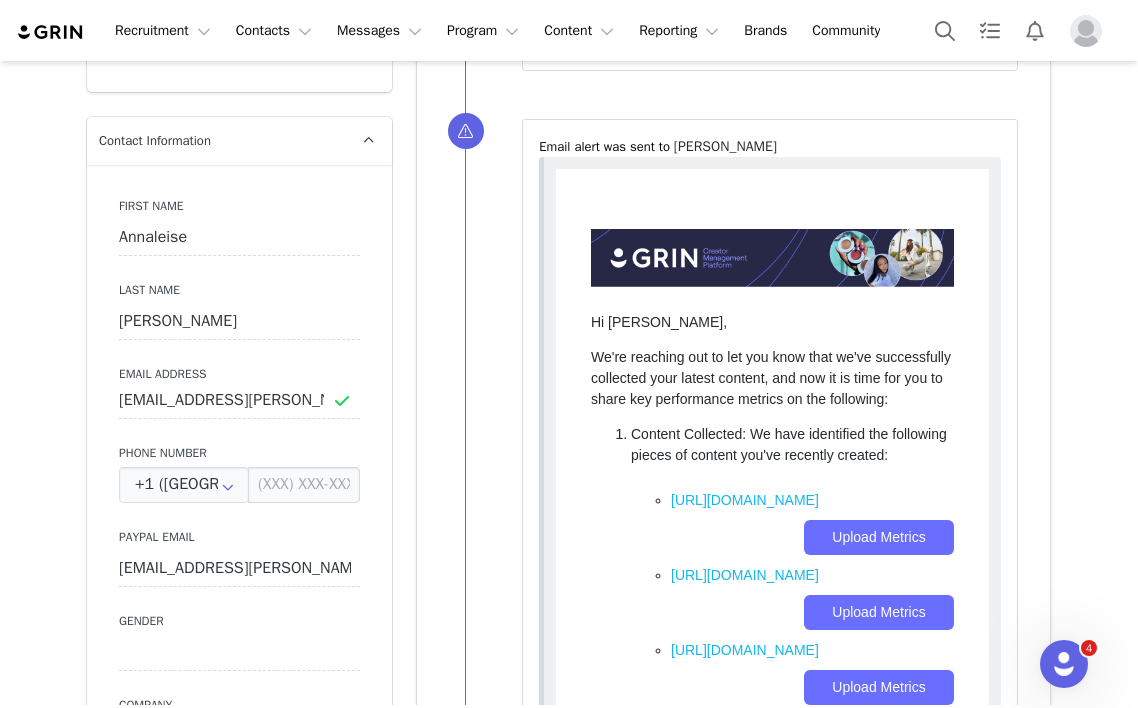 click on "Hi [PERSON_NAME],
We're reaching out to let you know that we've successfully collected your latest content,
and now it is time for you to share key performance metrics on the following:
Content Collected: We have identified the following pieces of content you've recently created:
[URL][DOMAIN_NAME]
Upload Metrics" at bounding box center (772, 978) 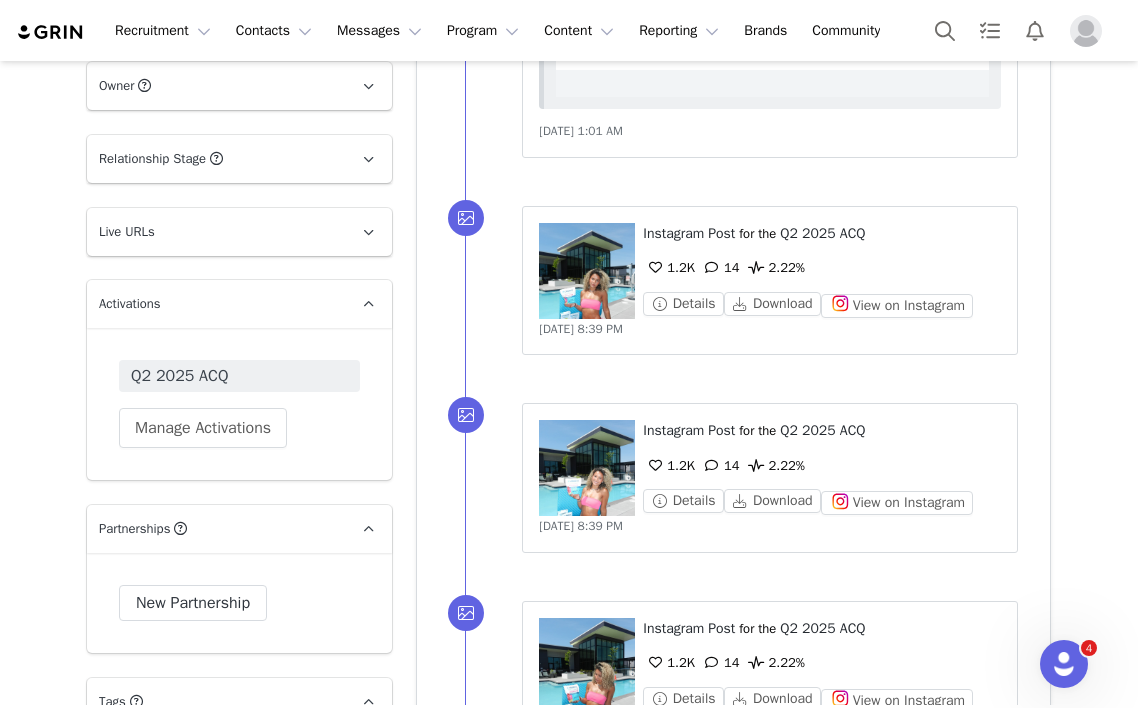 scroll, scrollTop: 2899, scrollLeft: 0, axis: vertical 